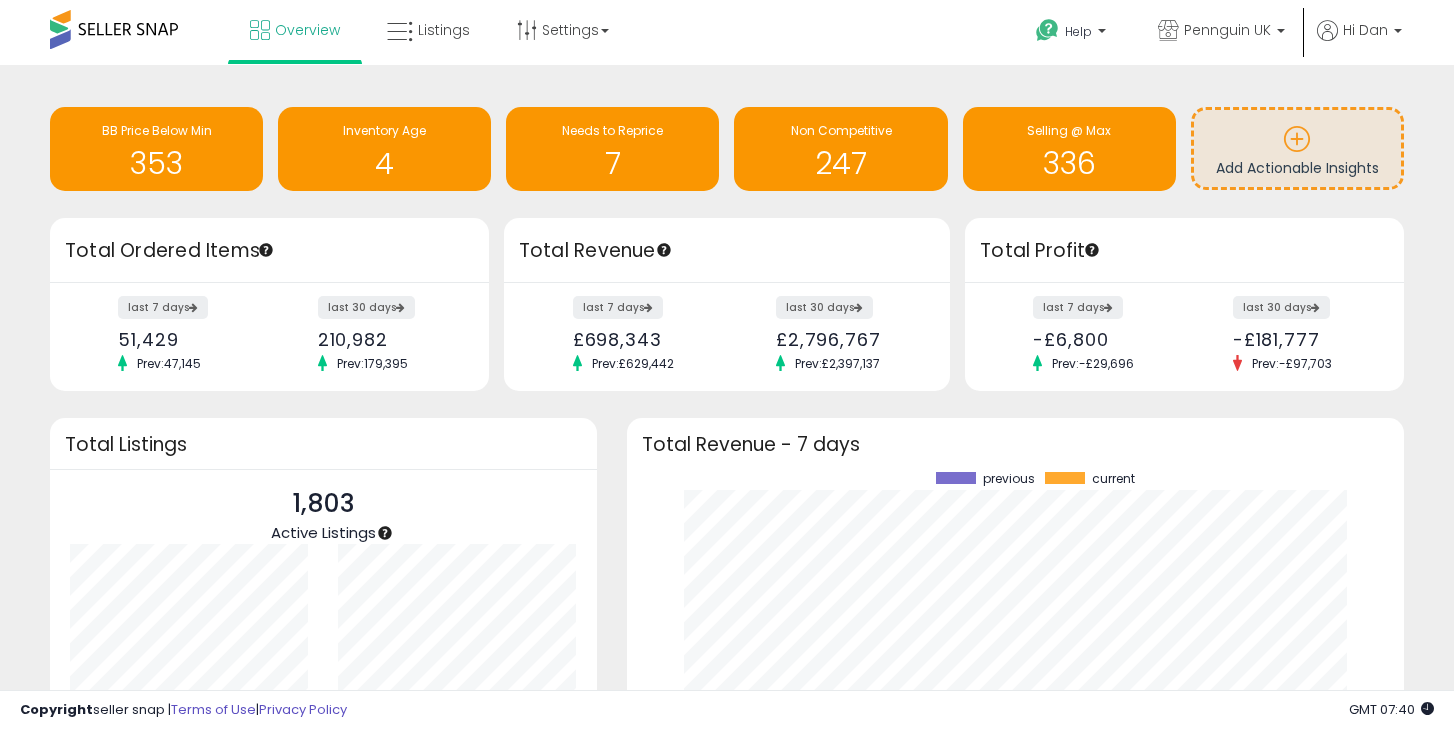 scroll, scrollTop: 191, scrollLeft: 0, axis: vertical 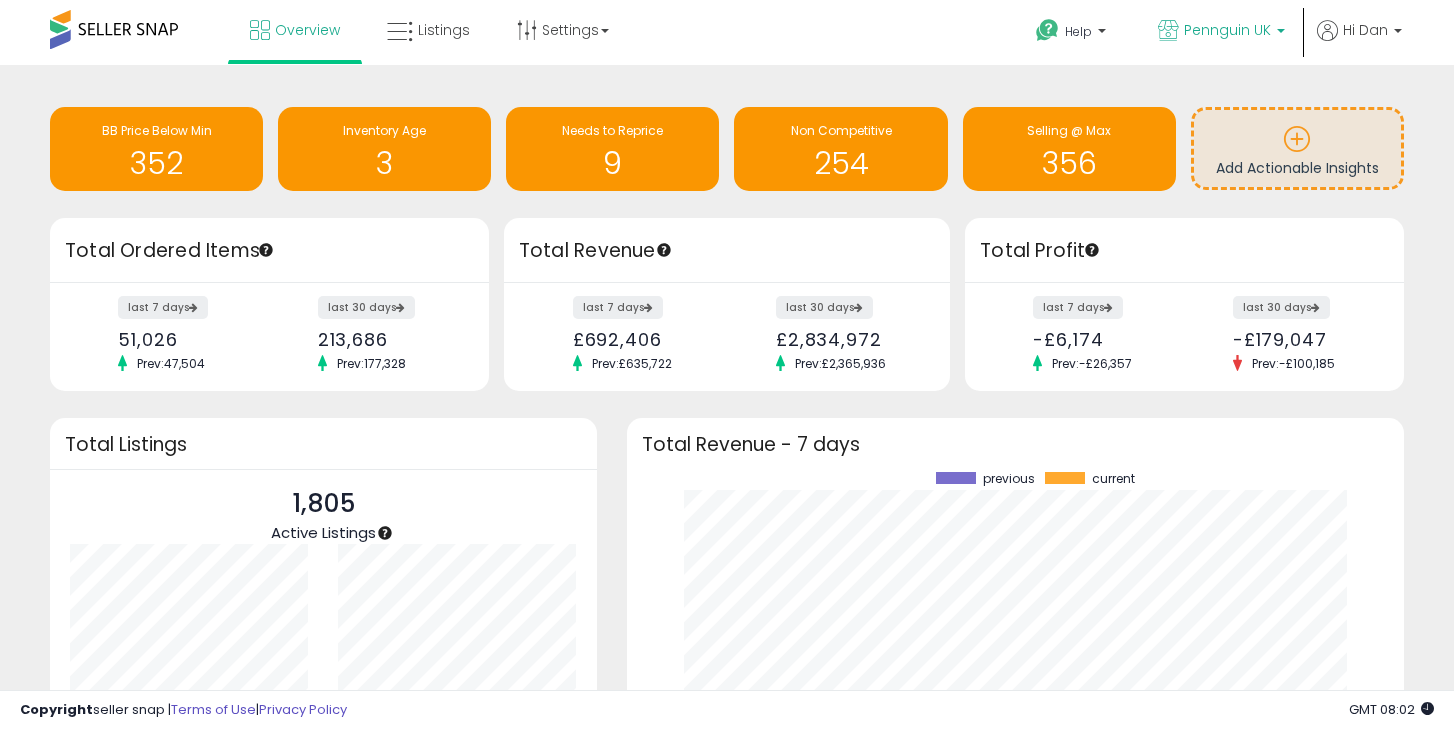 click at bounding box center [1281, 36] 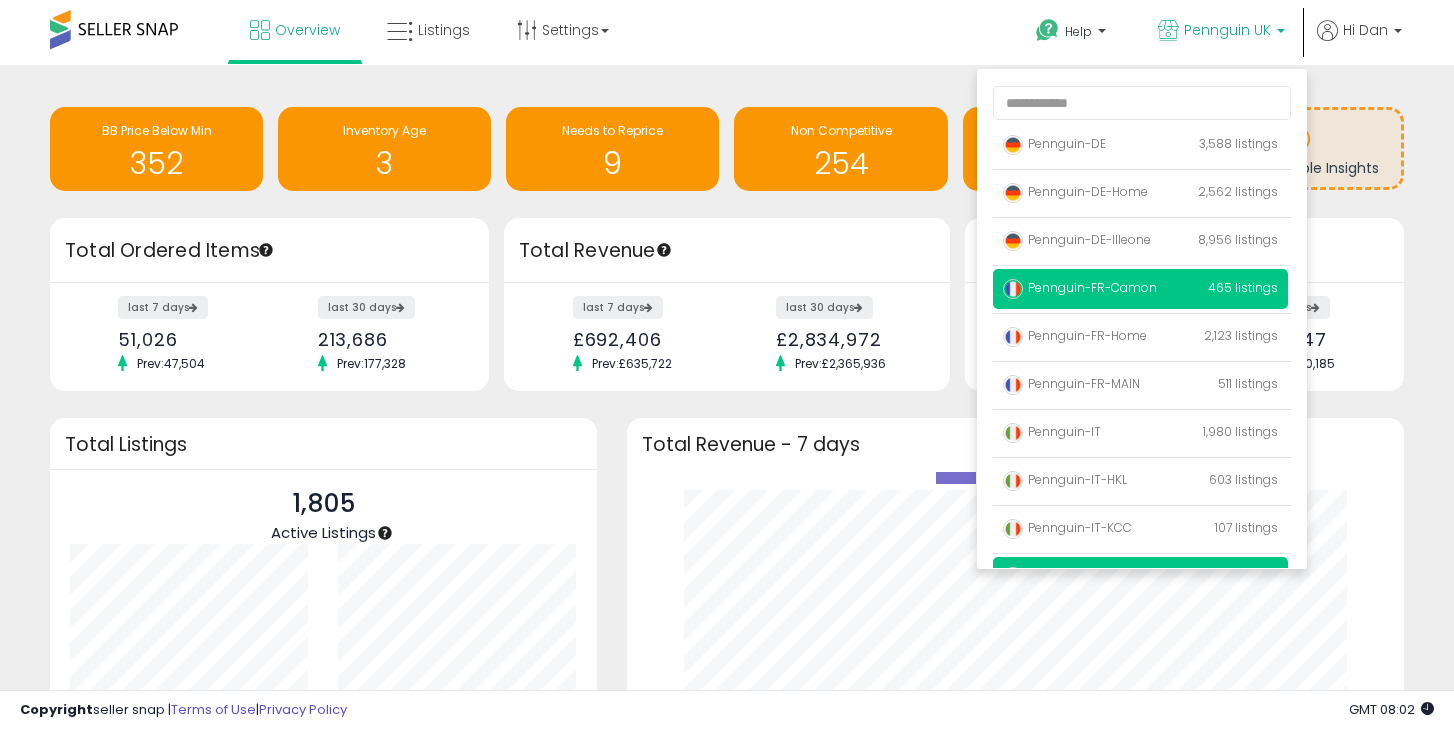 click on "Pennguin-FR-Camon" at bounding box center [1080, 287] 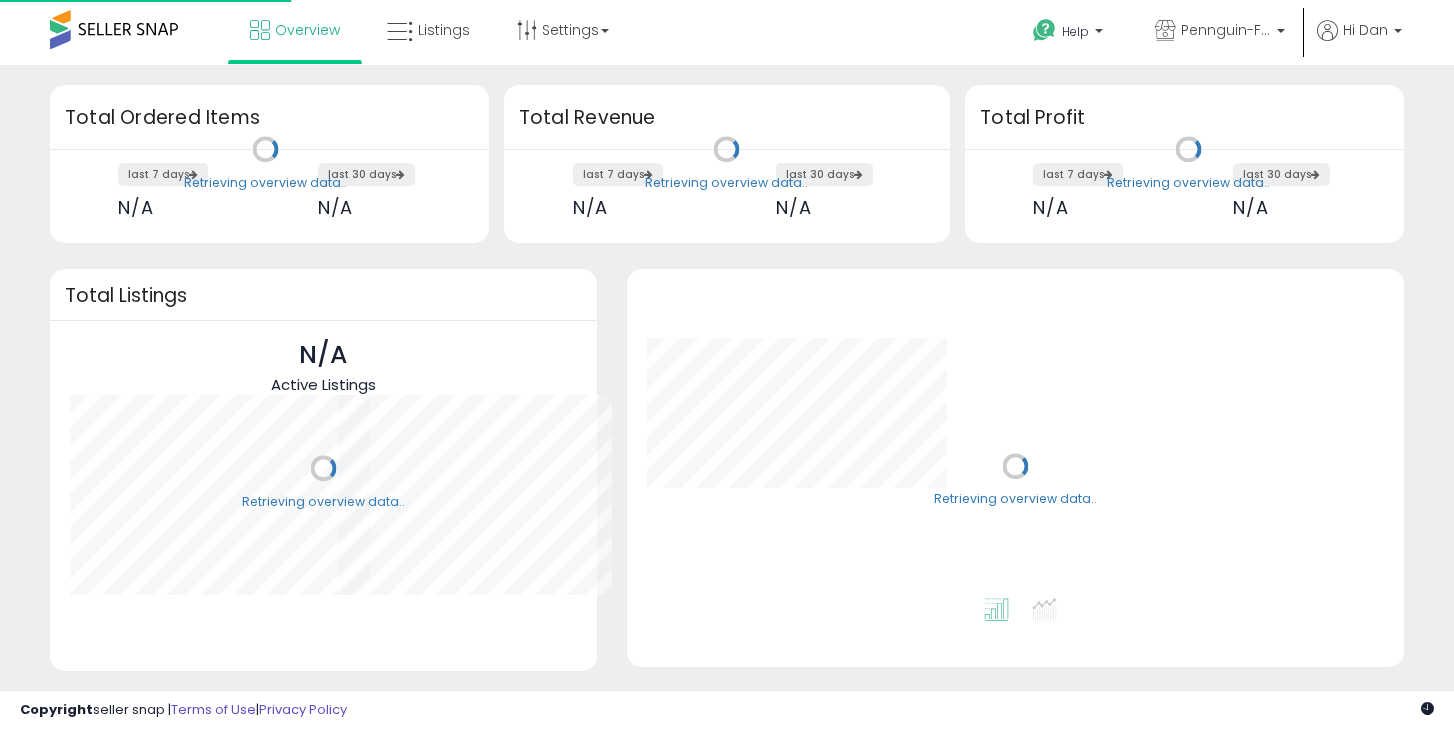 scroll, scrollTop: 0, scrollLeft: 0, axis: both 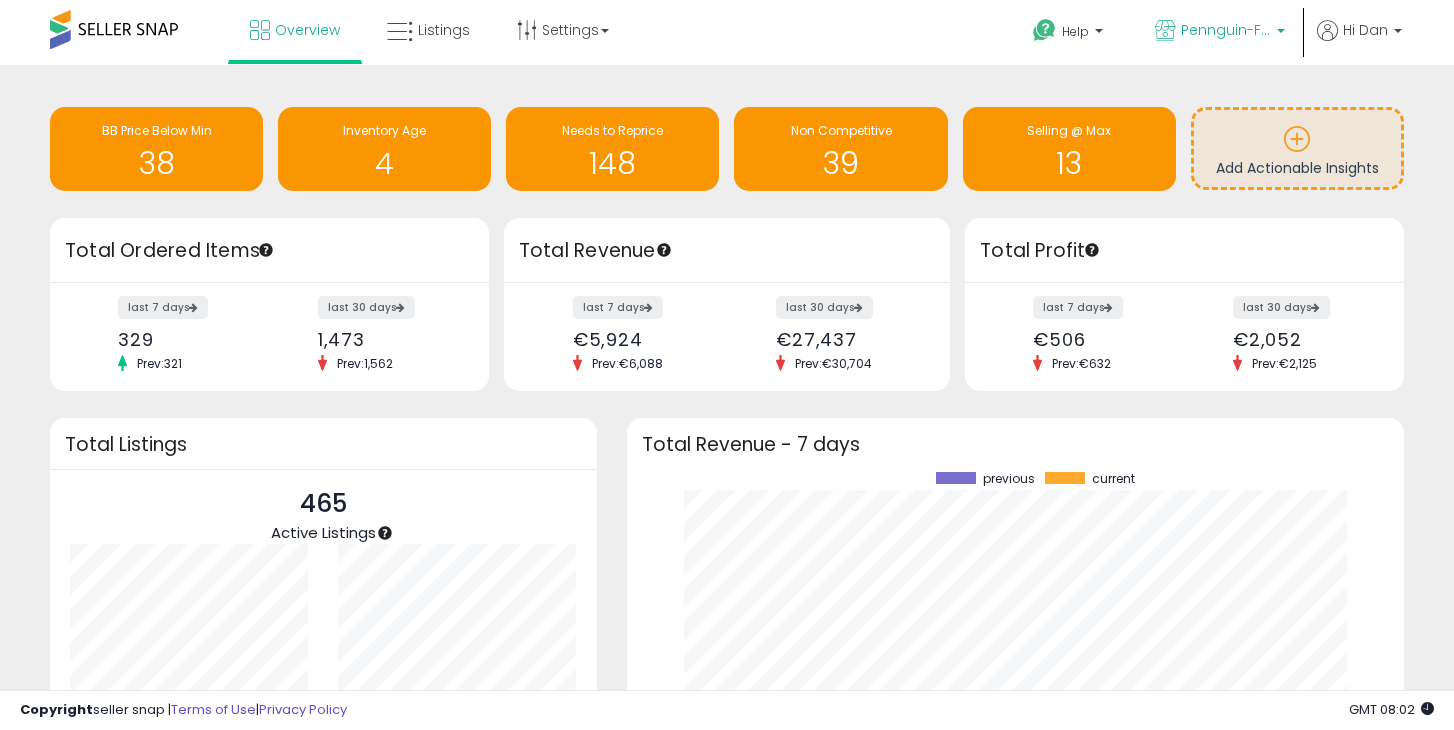 click on "Pennguin-FR-Camon" at bounding box center [1226, 30] 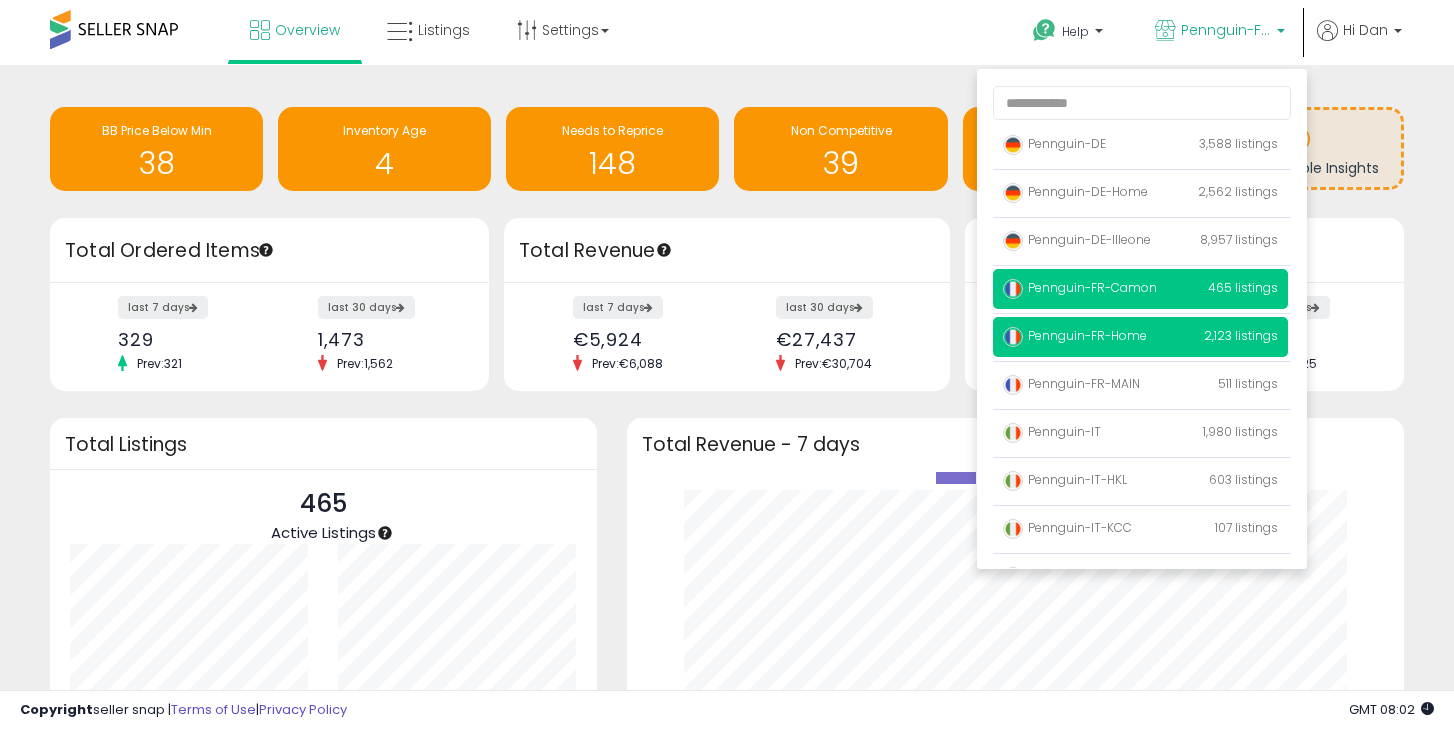 click on "Pennguin-FR-Home
2,123
listings" at bounding box center (1140, 337) 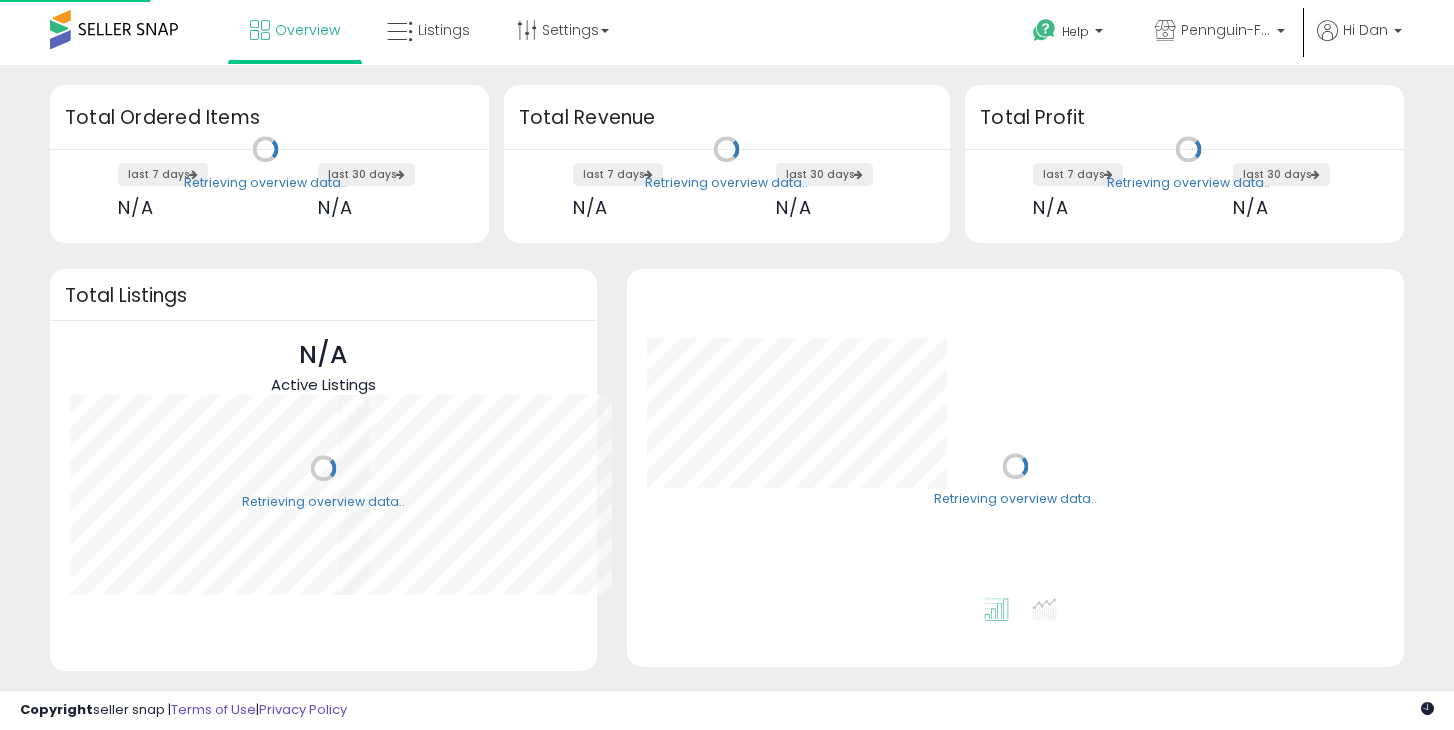 scroll, scrollTop: 0, scrollLeft: 0, axis: both 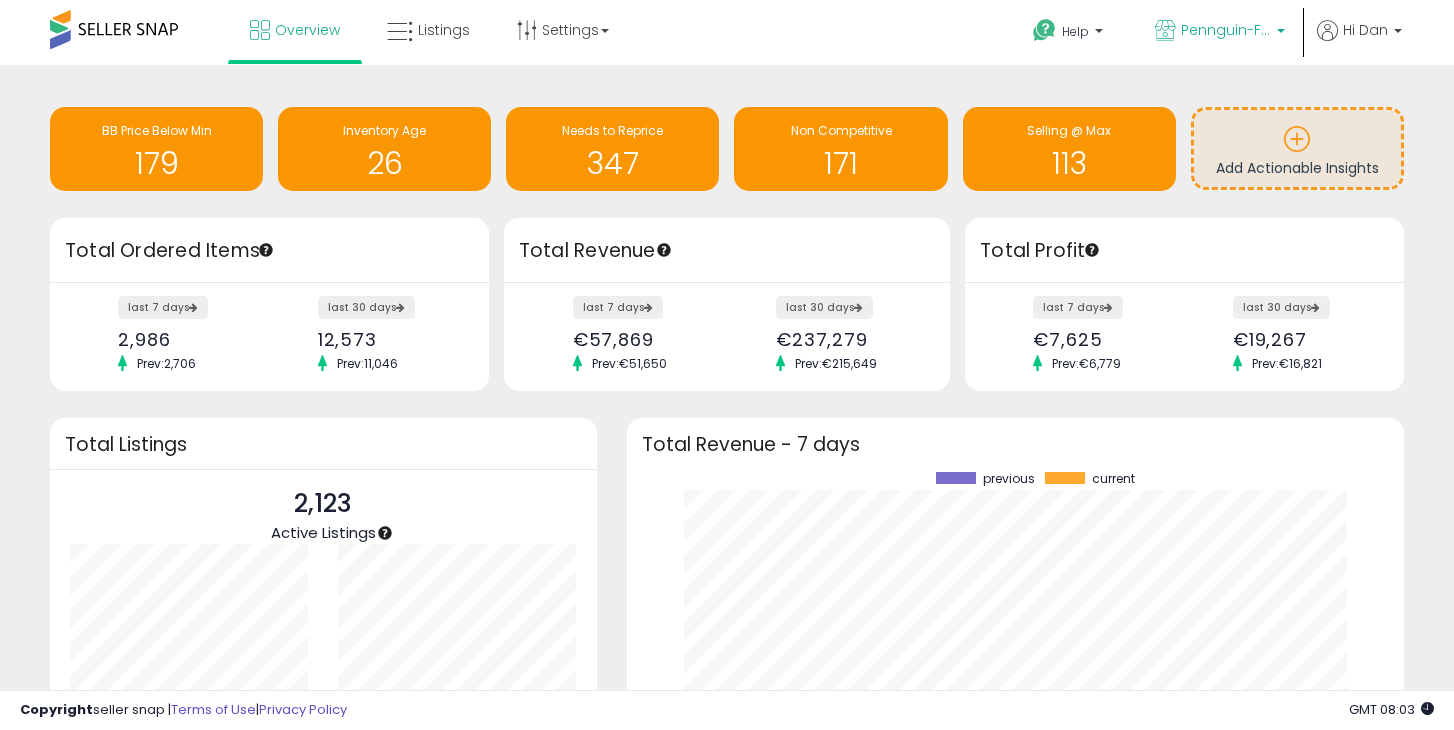 click on "Pennguin-FR-Home" at bounding box center [1226, 30] 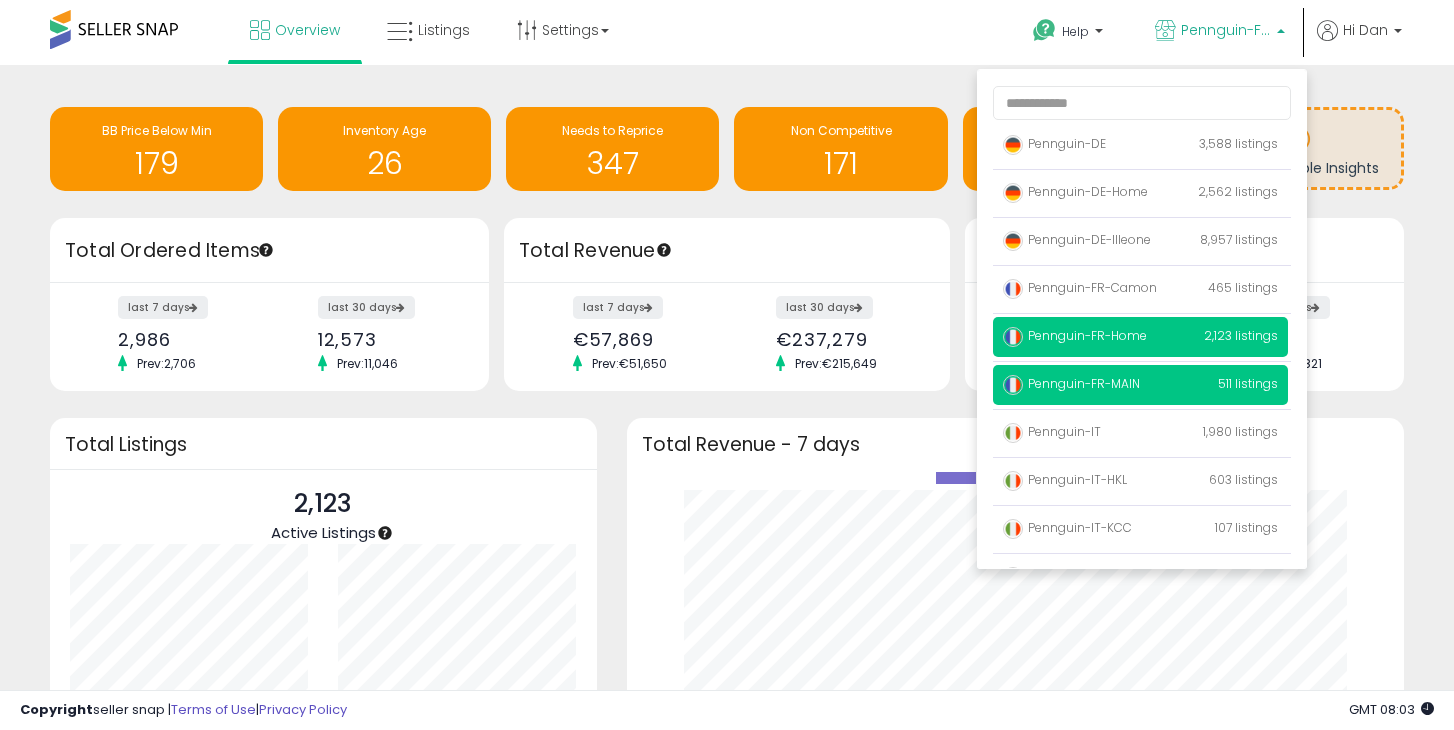 click on "Pennguin-FR-MAIN
511
listings" at bounding box center [1140, 385] 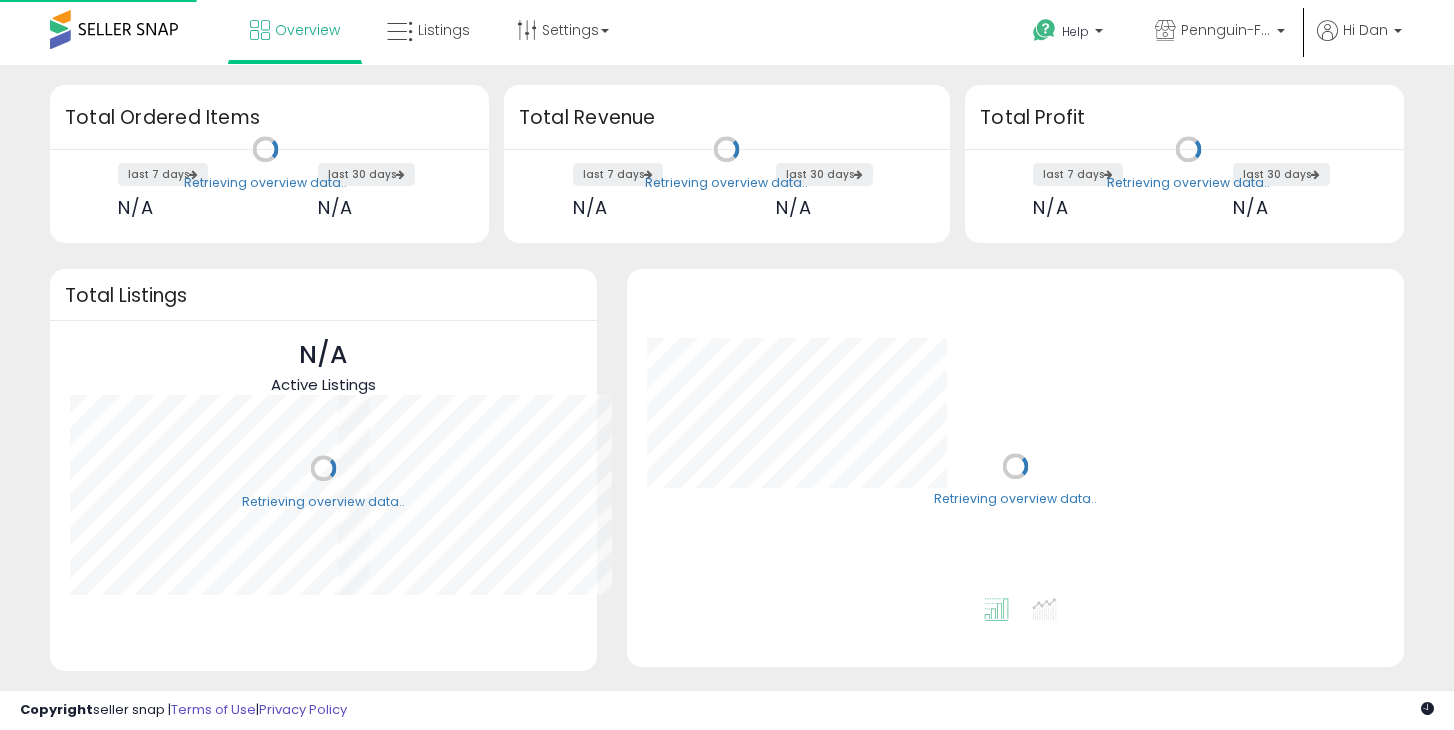 scroll, scrollTop: 0, scrollLeft: 0, axis: both 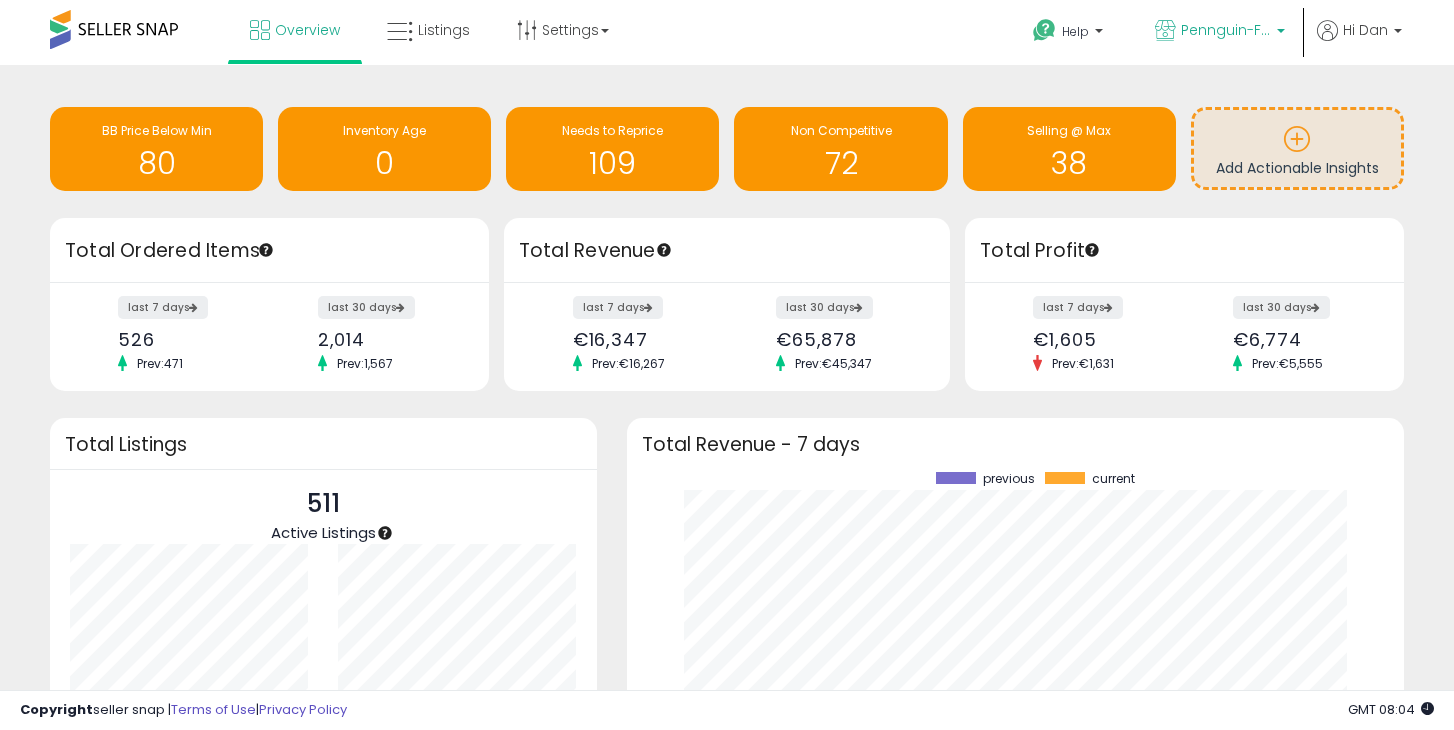 click on "Pennguin-FR-MAIN" at bounding box center [1226, 30] 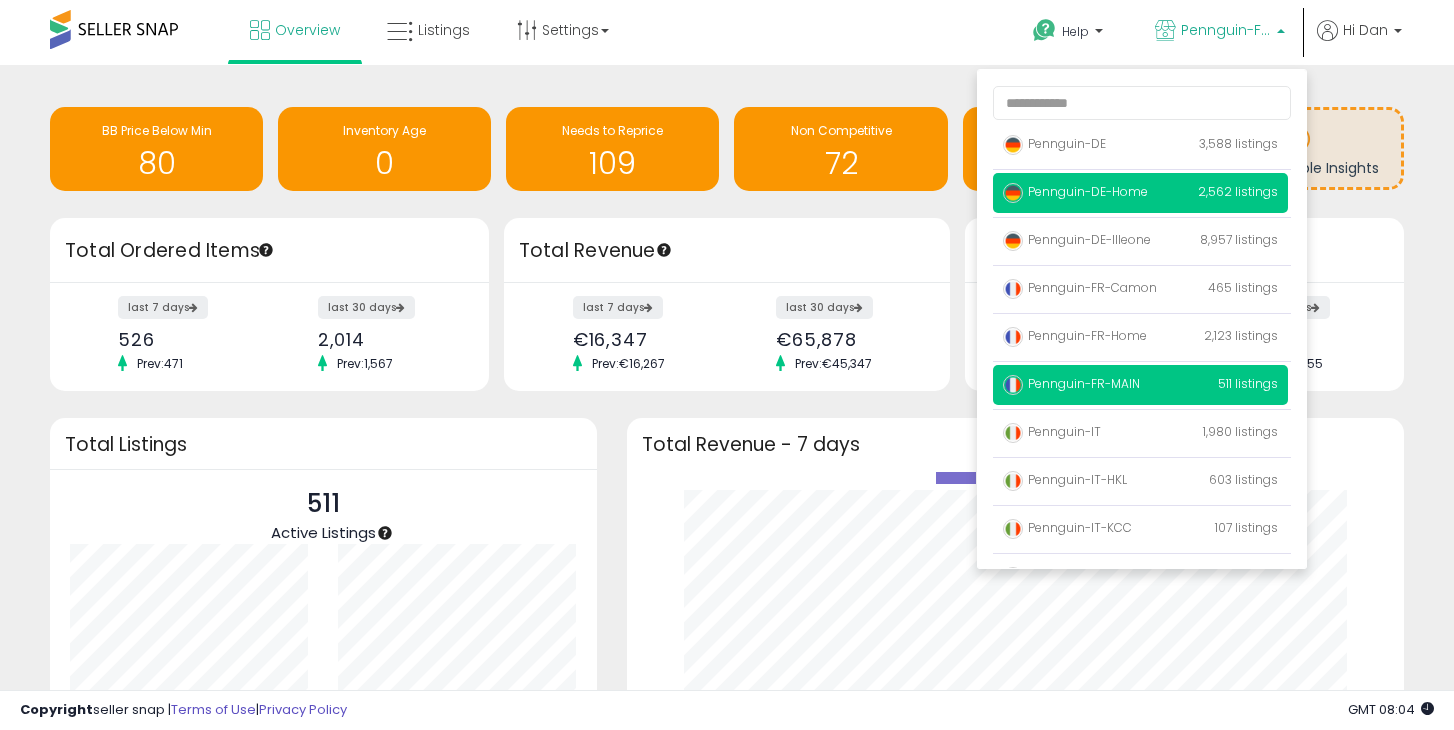 scroll, scrollTop: 130, scrollLeft: 0, axis: vertical 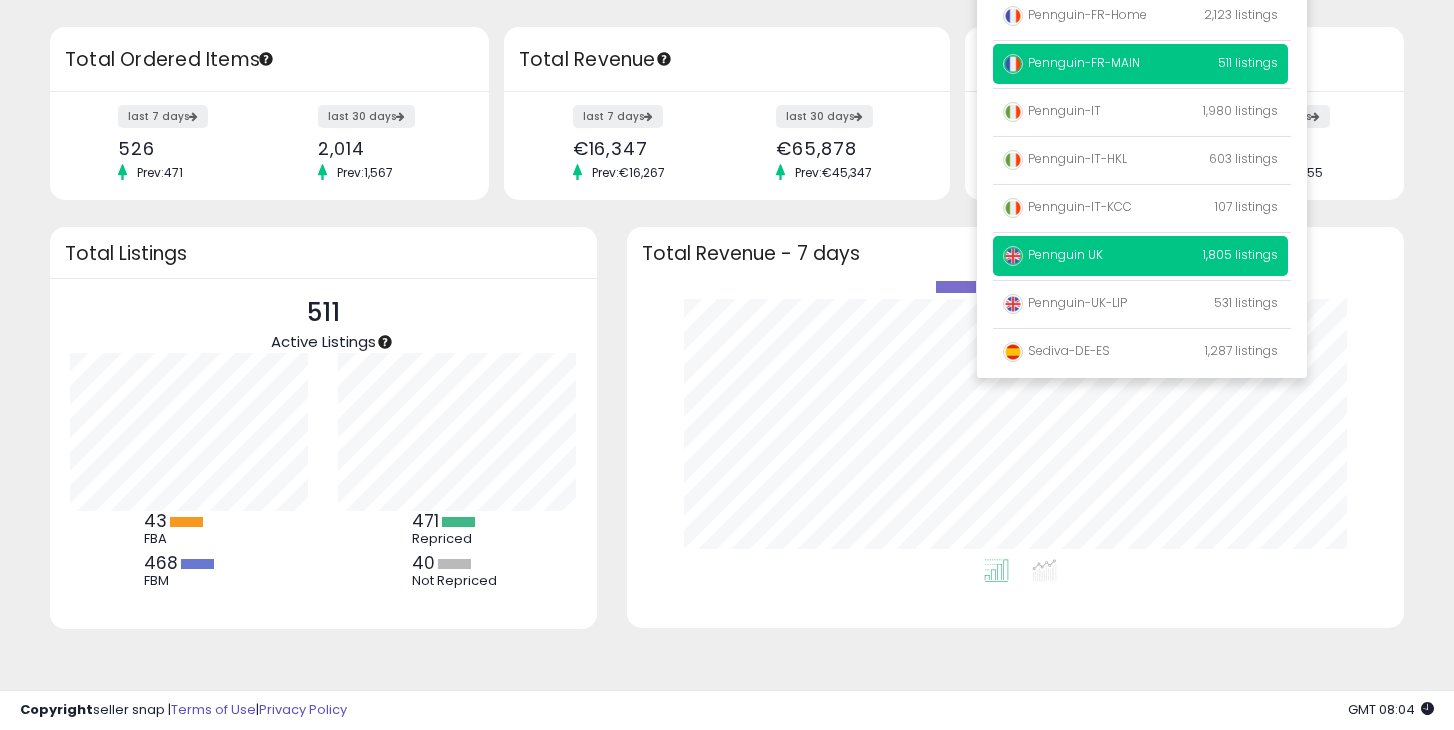 click on "Pennguin UK
1,805
listings" at bounding box center [1140, 256] 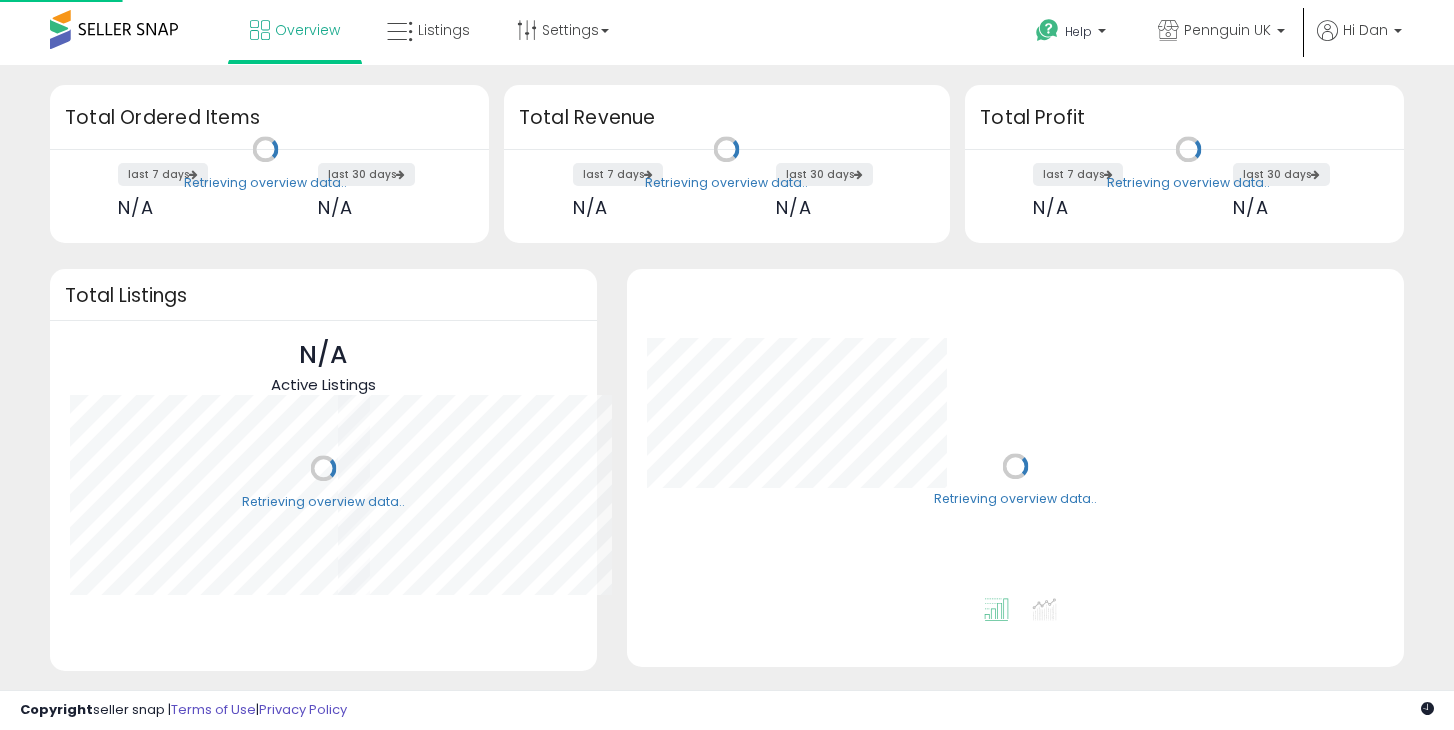 scroll, scrollTop: 0, scrollLeft: 0, axis: both 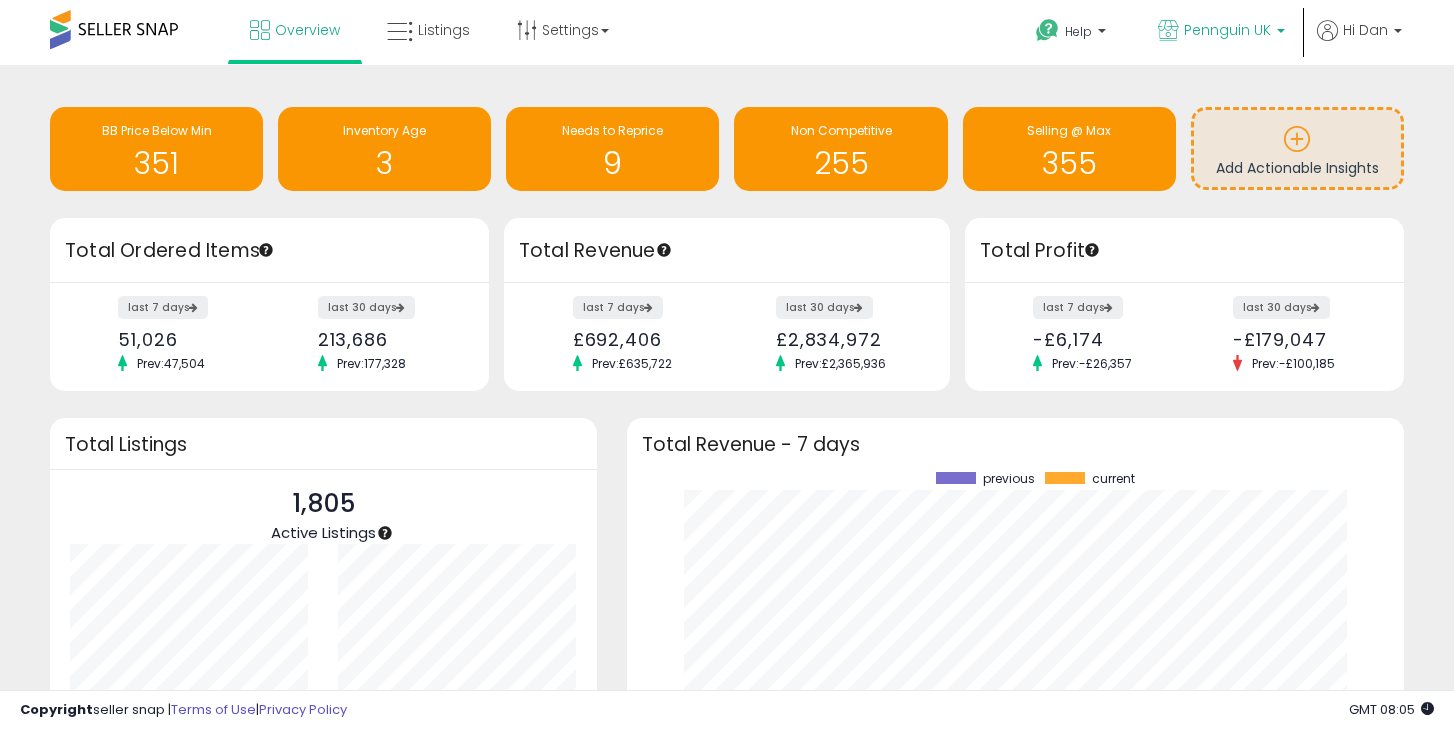 click on "Pennguin UK" at bounding box center [1227, 30] 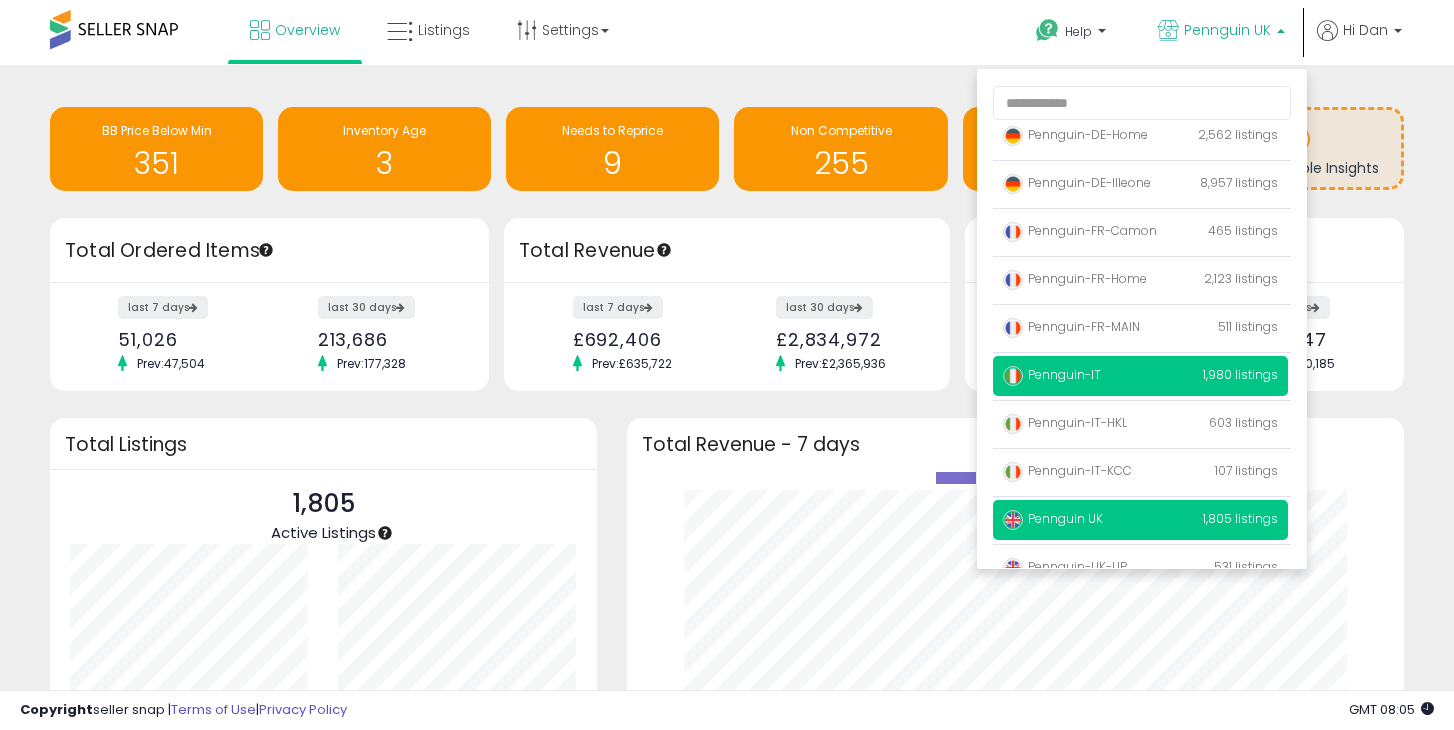 scroll, scrollTop: 130, scrollLeft: 0, axis: vertical 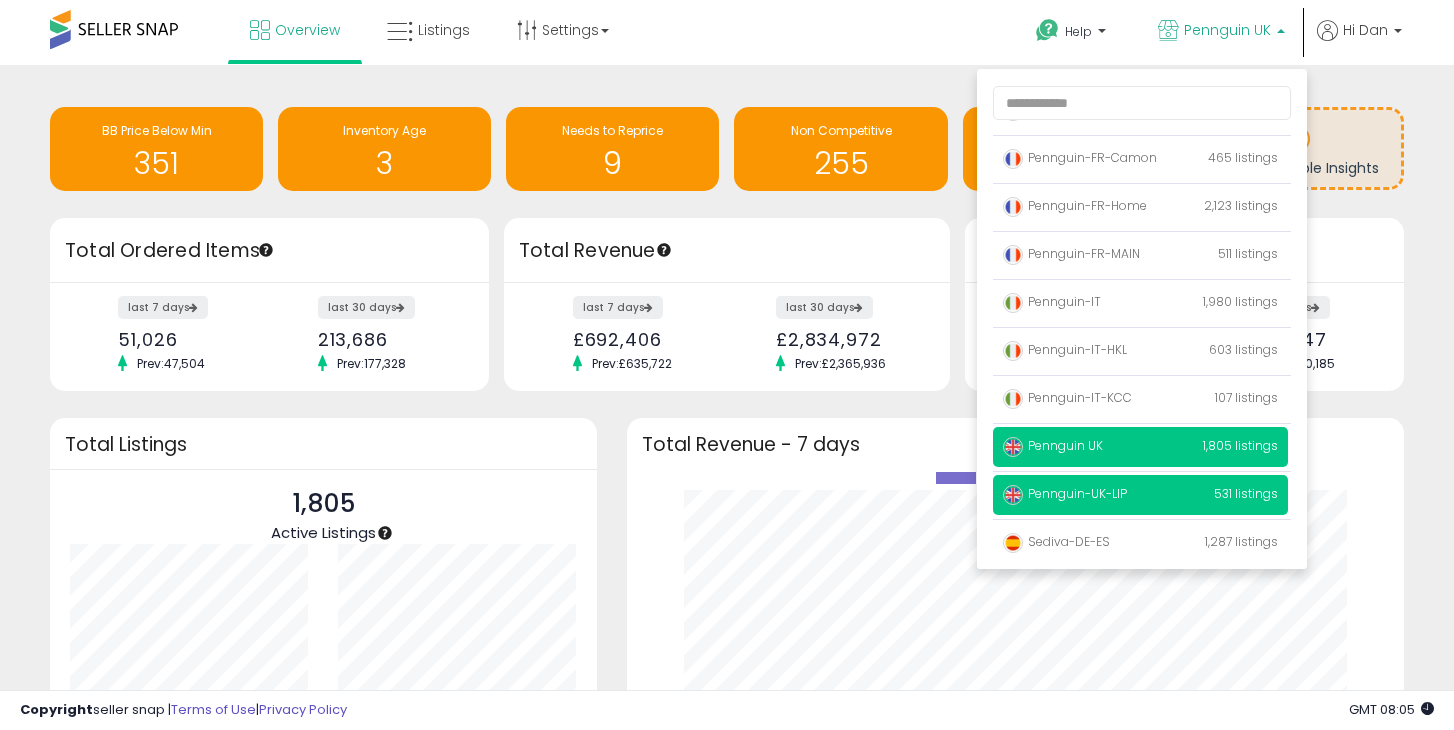 click on "Pennguin-UK-LIP" at bounding box center (1065, 493) 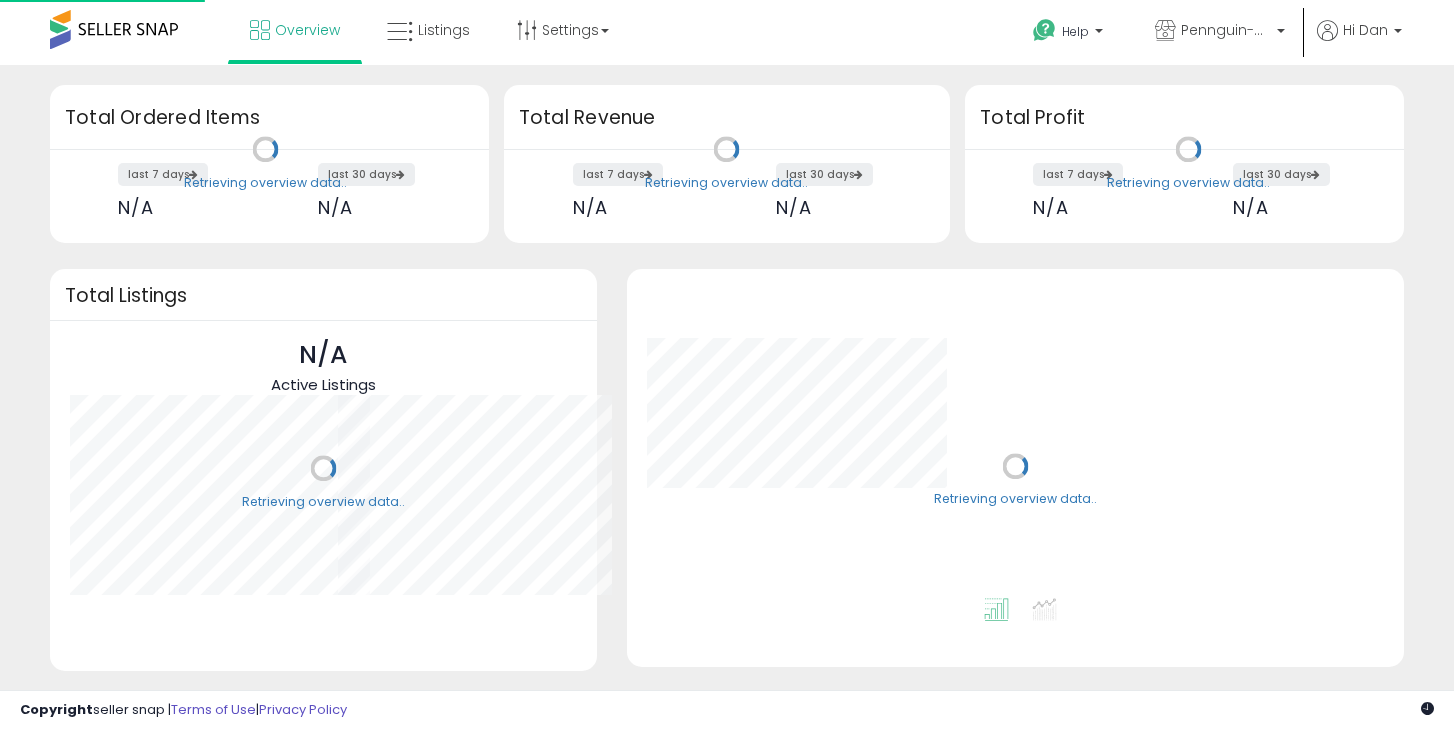 scroll, scrollTop: 0, scrollLeft: 0, axis: both 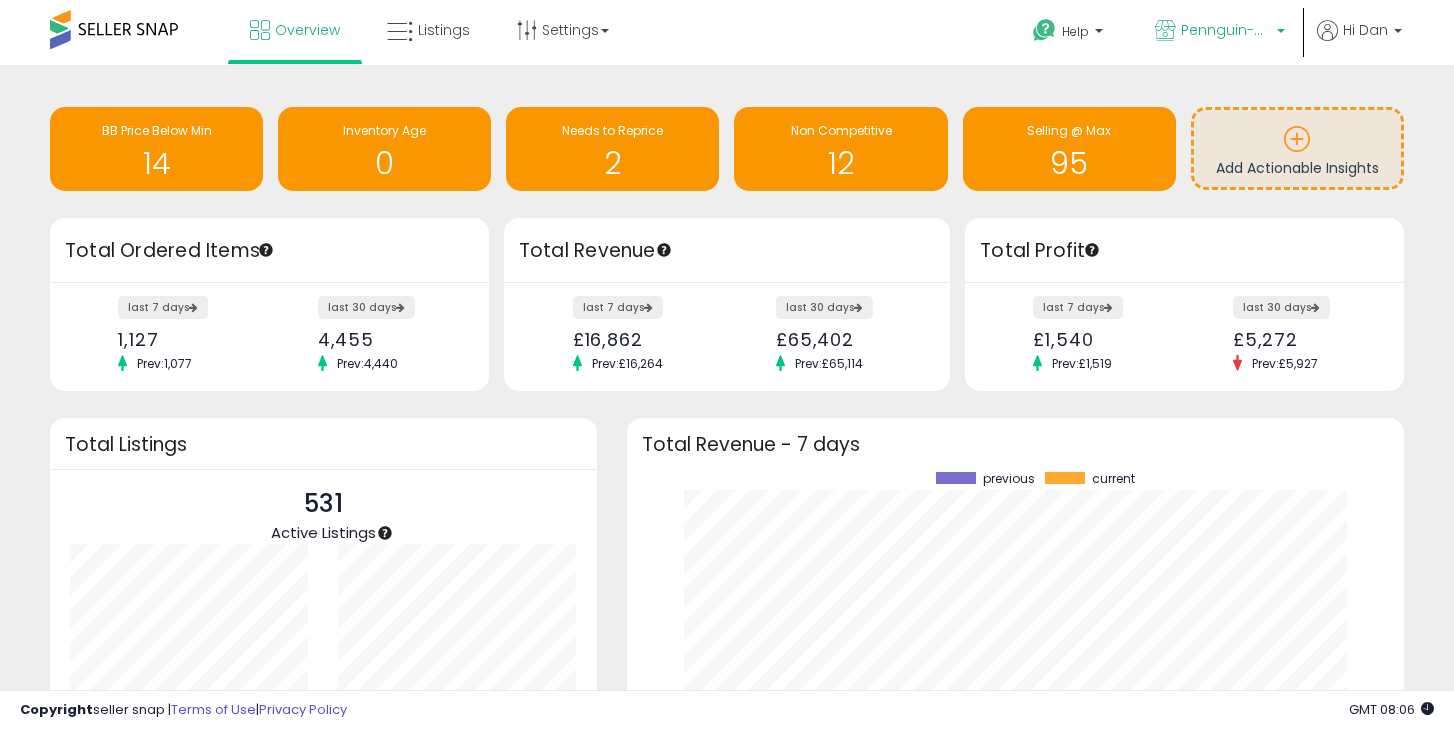 click on "Pennguin-UK-LIP" at bounding box center (1226, 30) 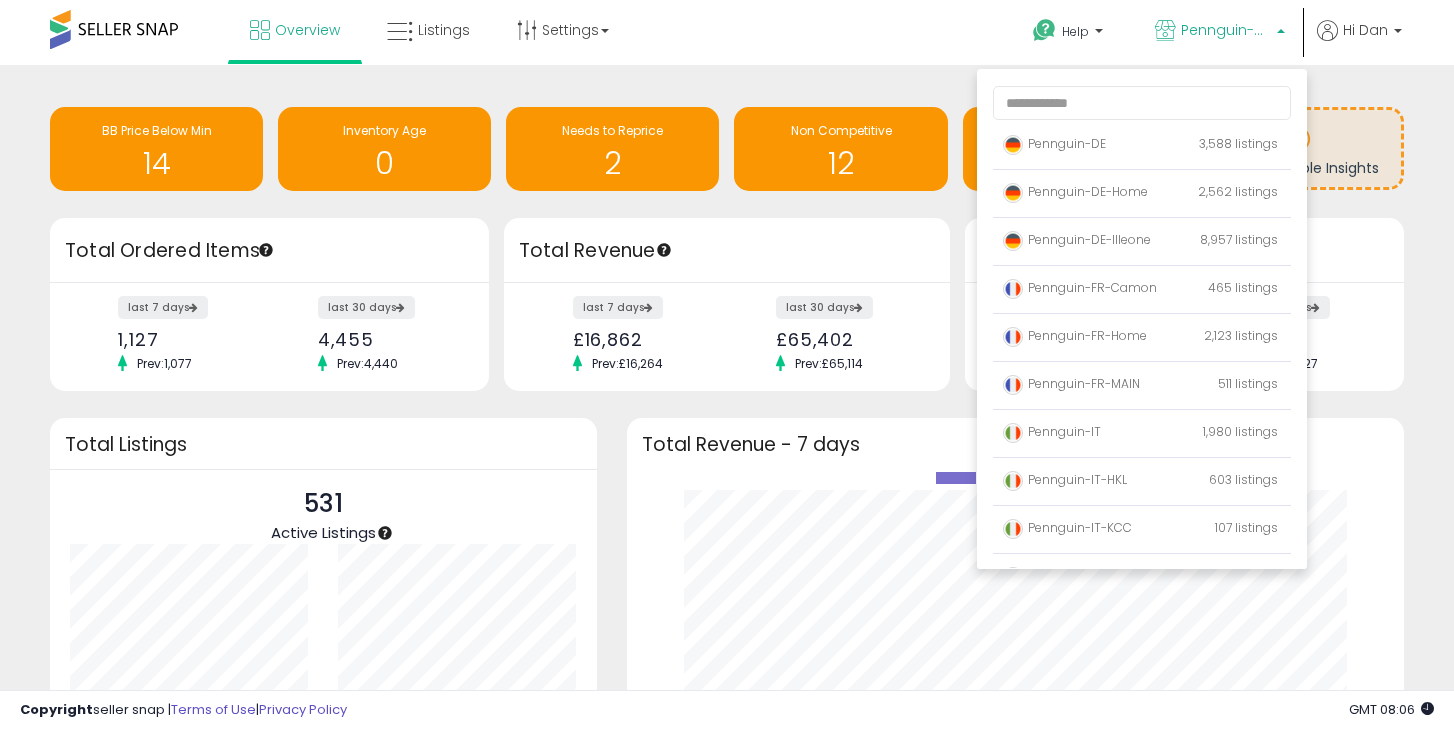 click on "Total Revenue" at bounding box center (727, 251) 